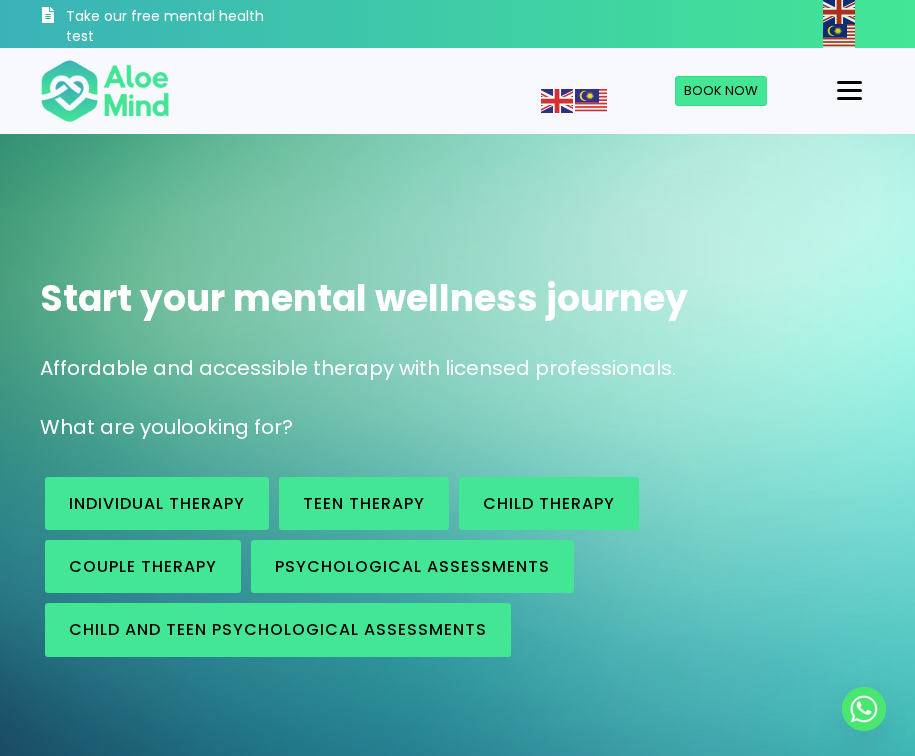 scroll, scrollTop: 0, scrollLeft: 0, axis: both 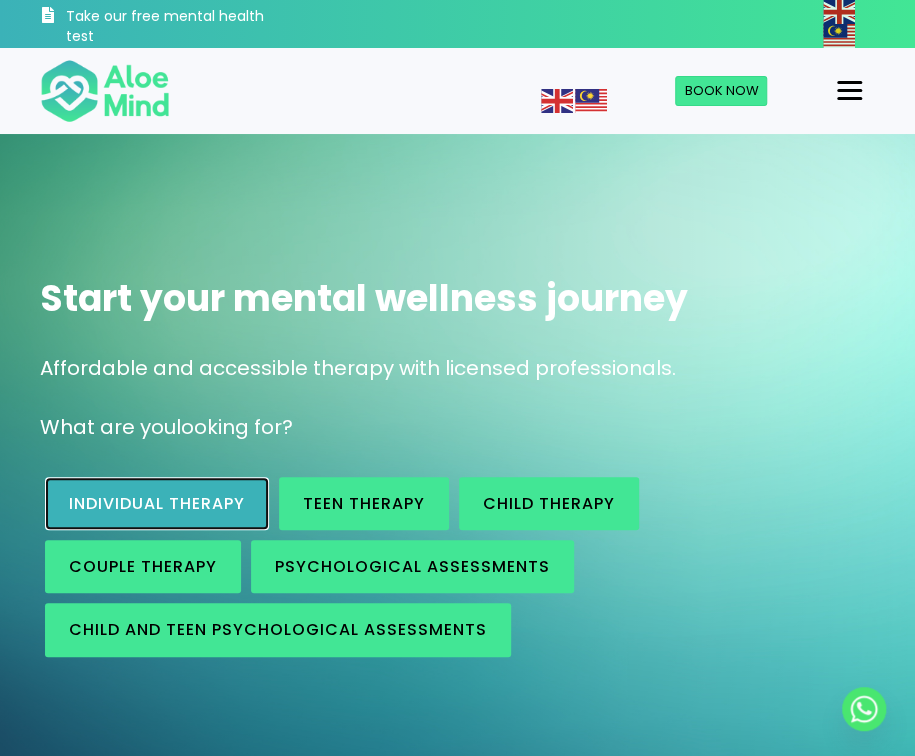 click on "Individual therapy" at bounding box center (157, 503) 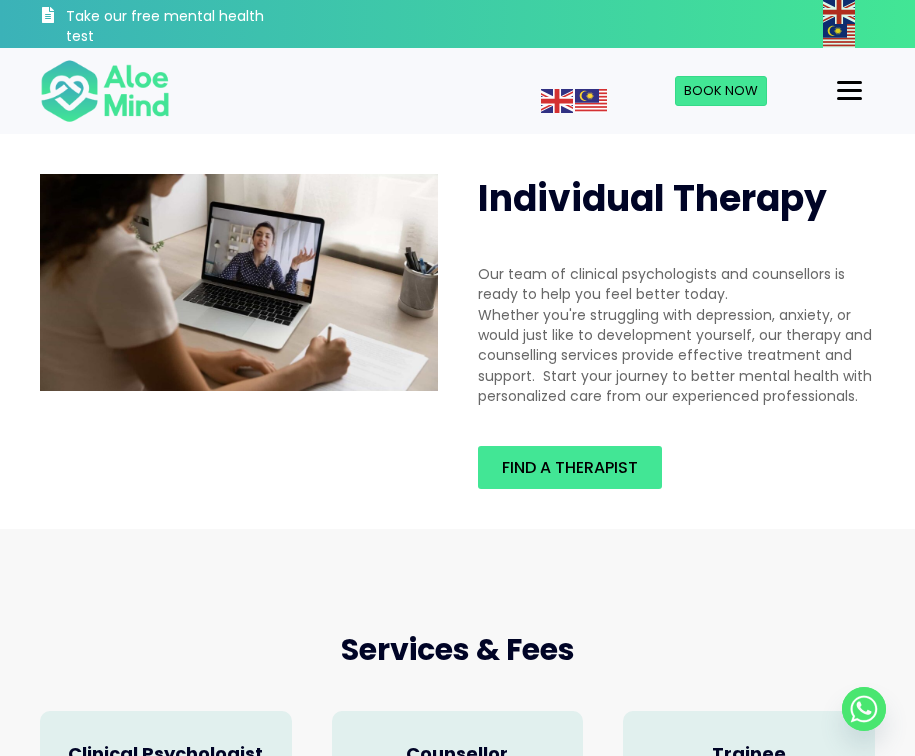 scroll, scrollTop: 0, scrollLeft: 0, axis: both 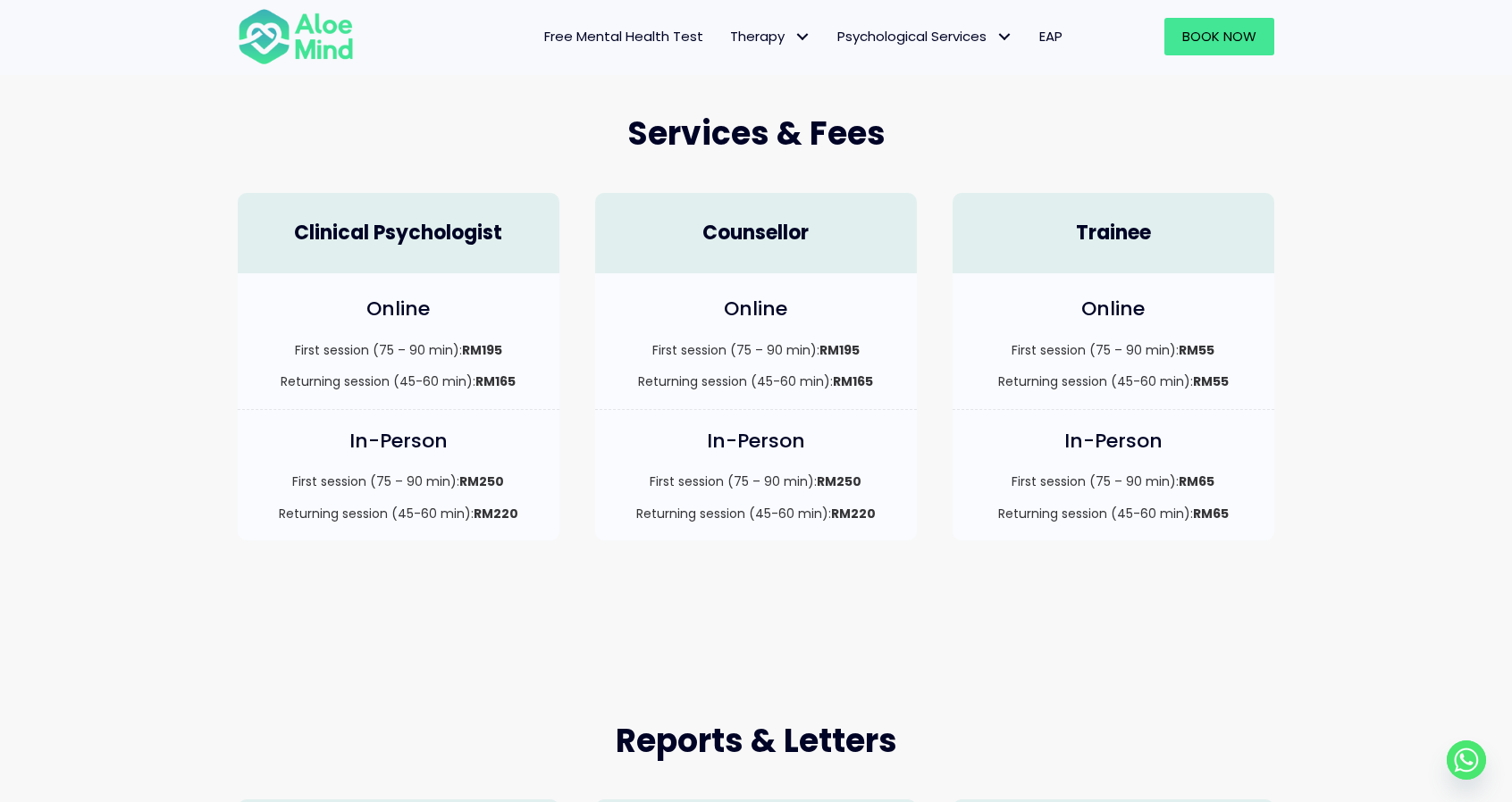 click on "Trainee" at bounding box center (1113, 233) 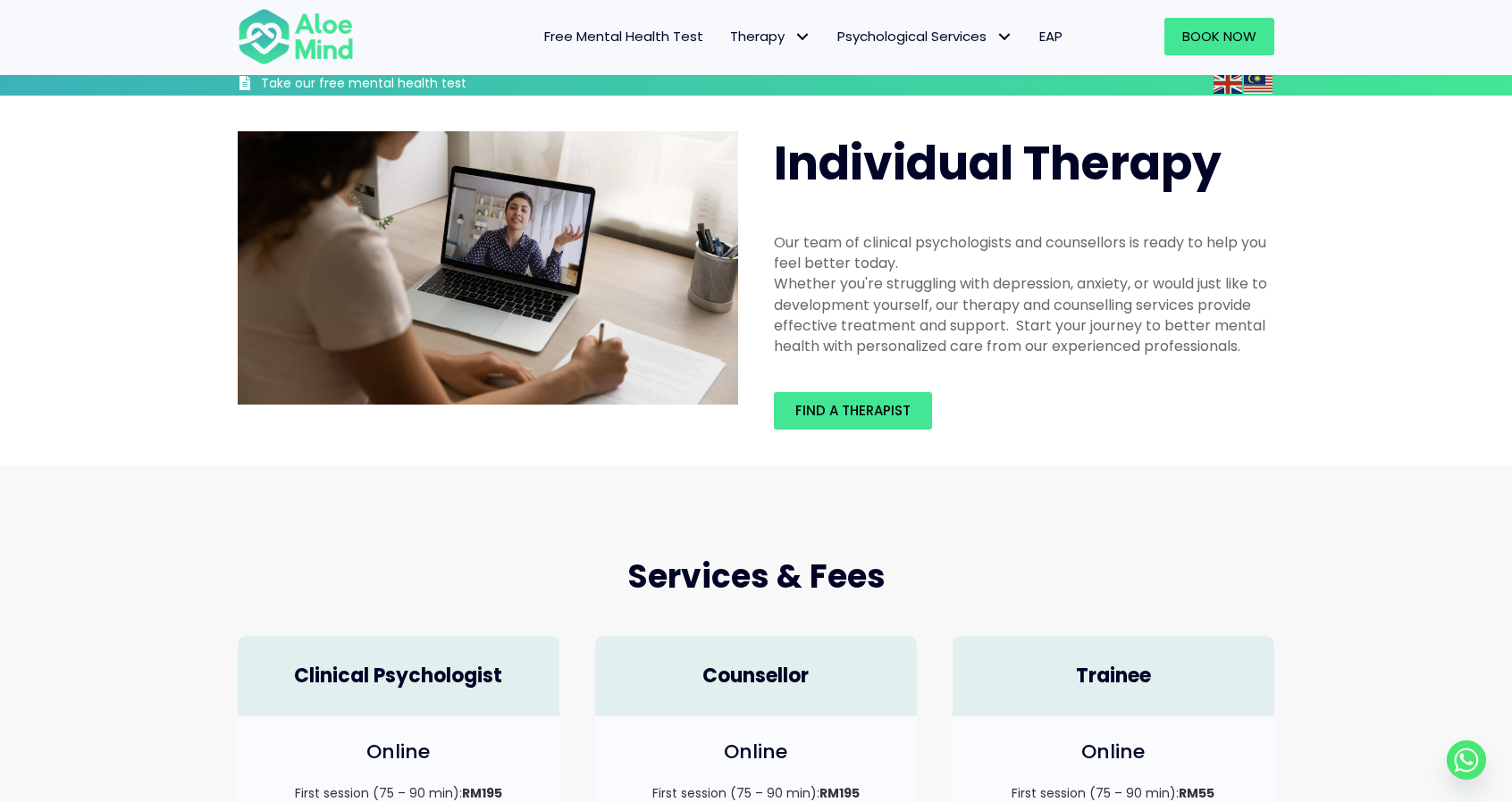 scroll, scrollTop: 0, scrollLeft: 0, axis: both 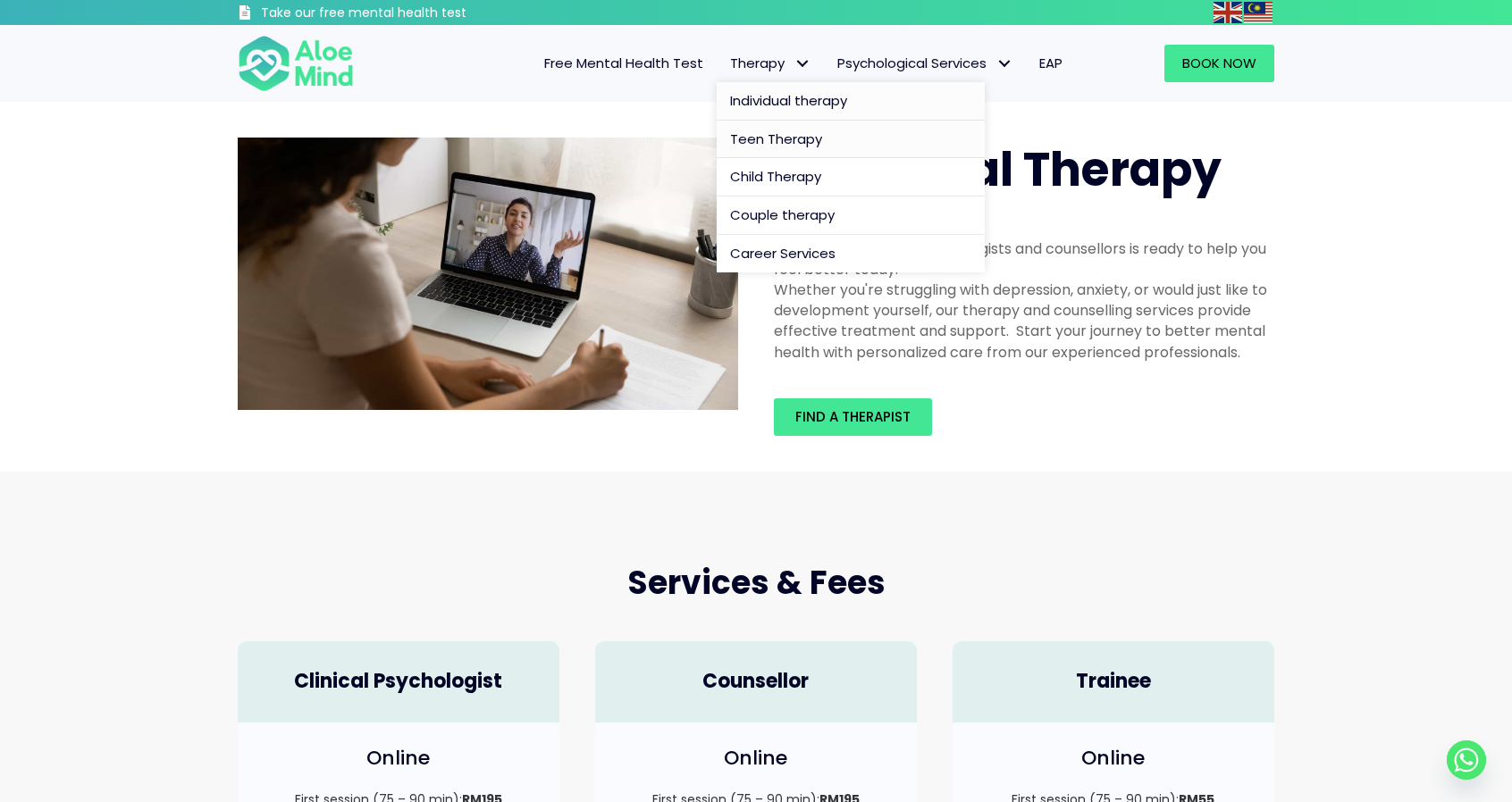 click on "Teen Therapy" at bounding box center [776, 138] 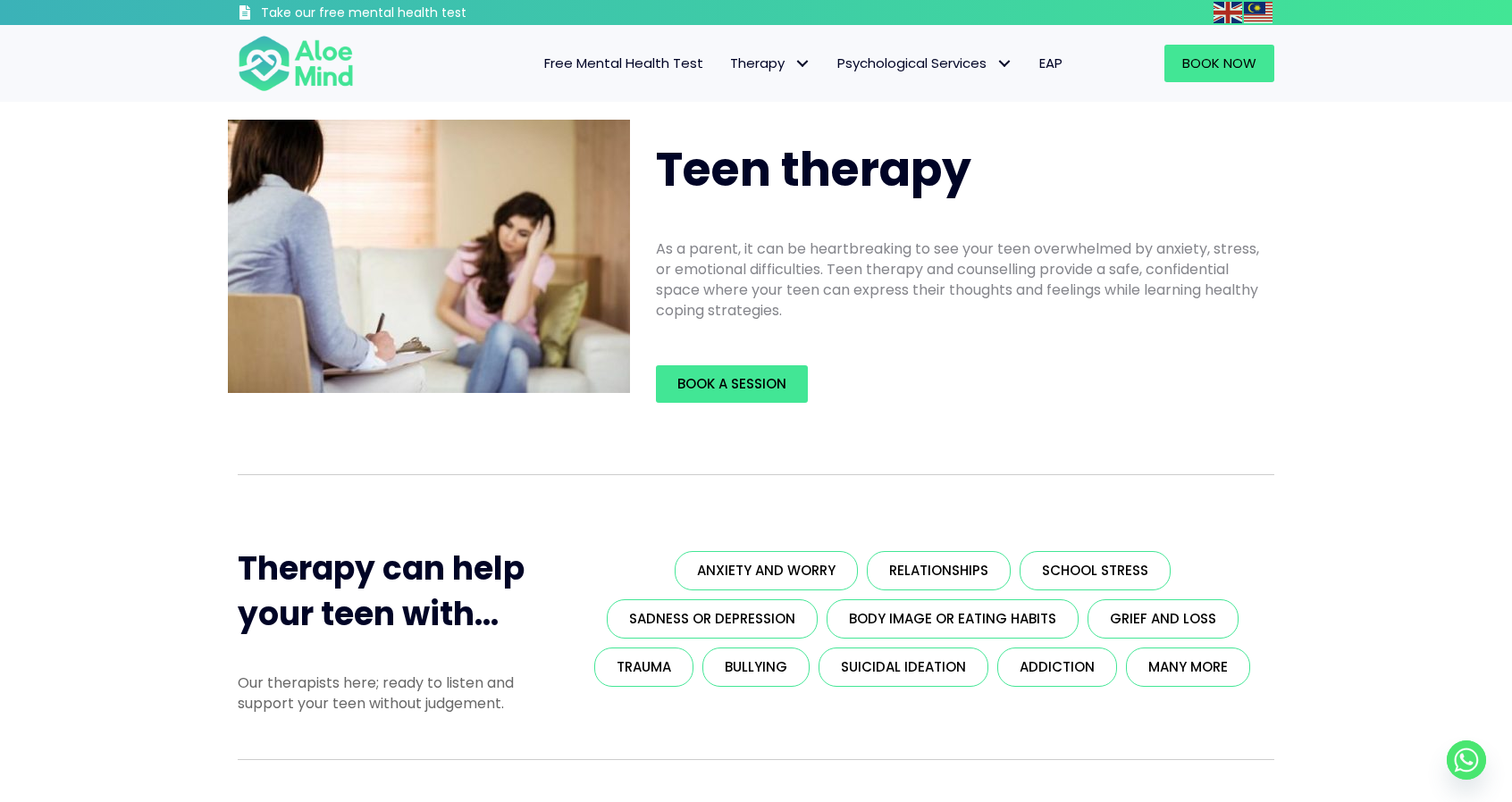 scroll, scrollTop: 0, scrollLeft: 0, axis: both 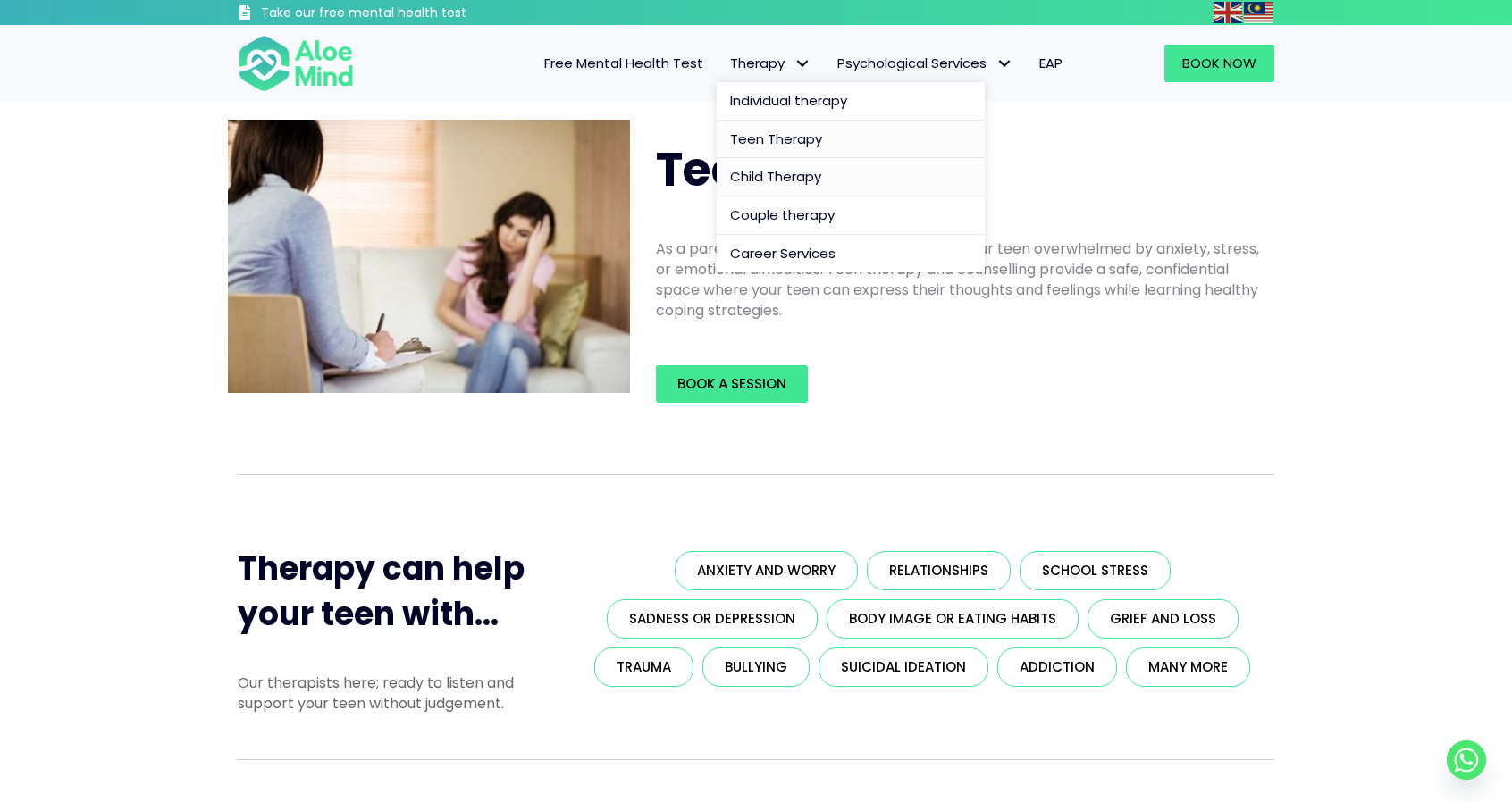 click on "Child Therapy" at bounding box center (776, 176) 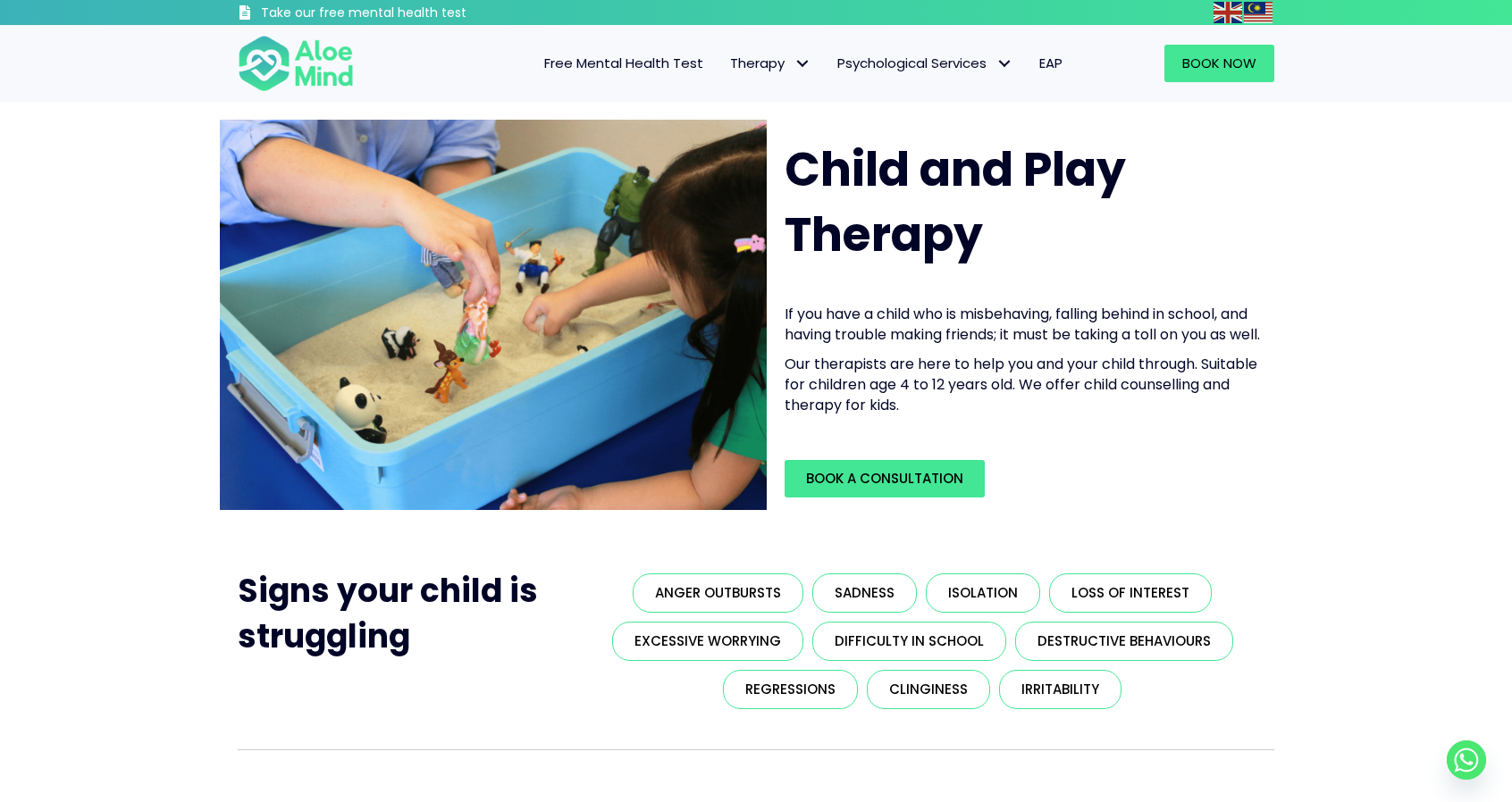 scroll, scrollTop: 0, scrollLeft: 0, axis: both 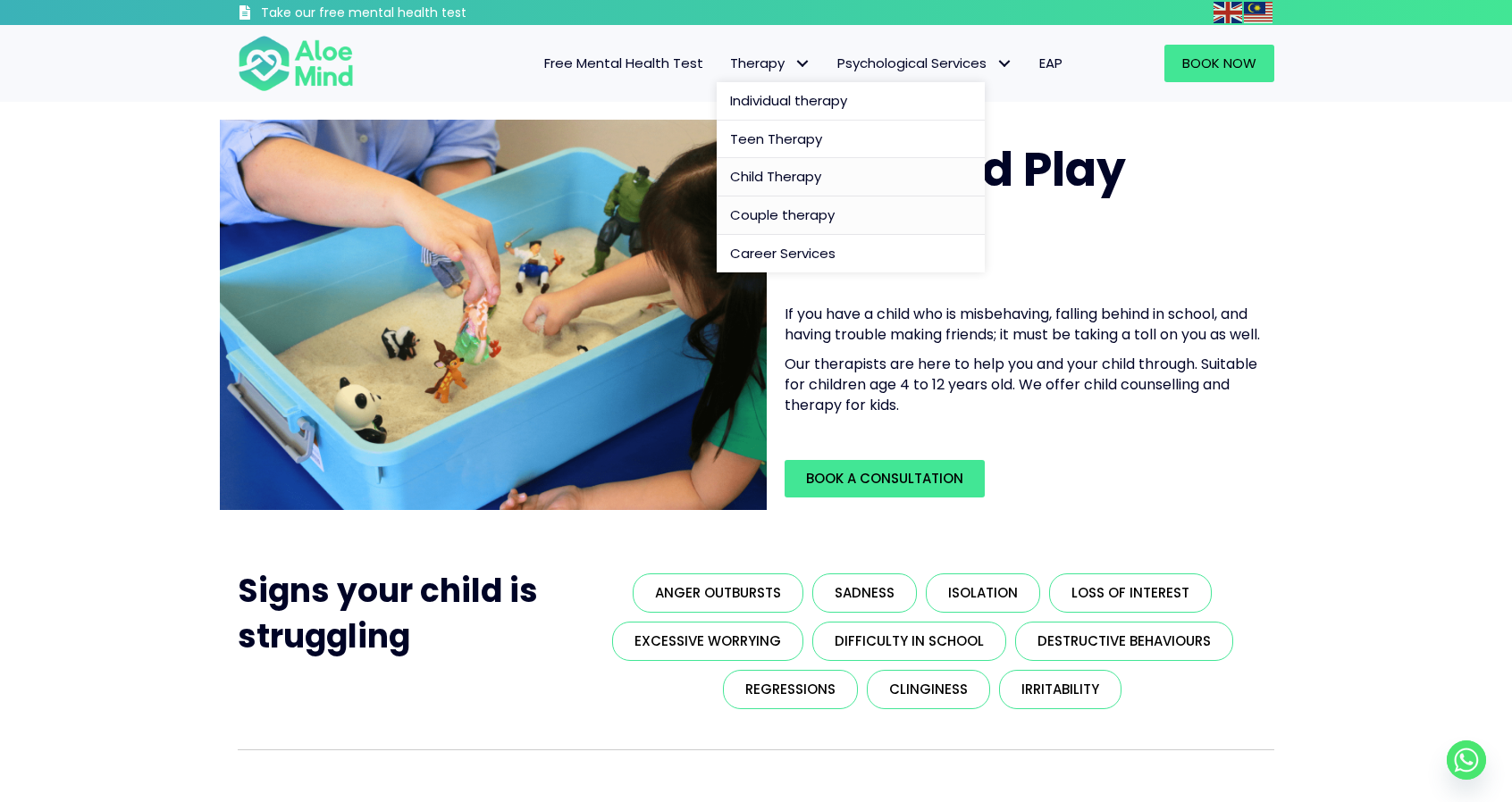 click on "Couple therapy" at bounding box center [782, 214] 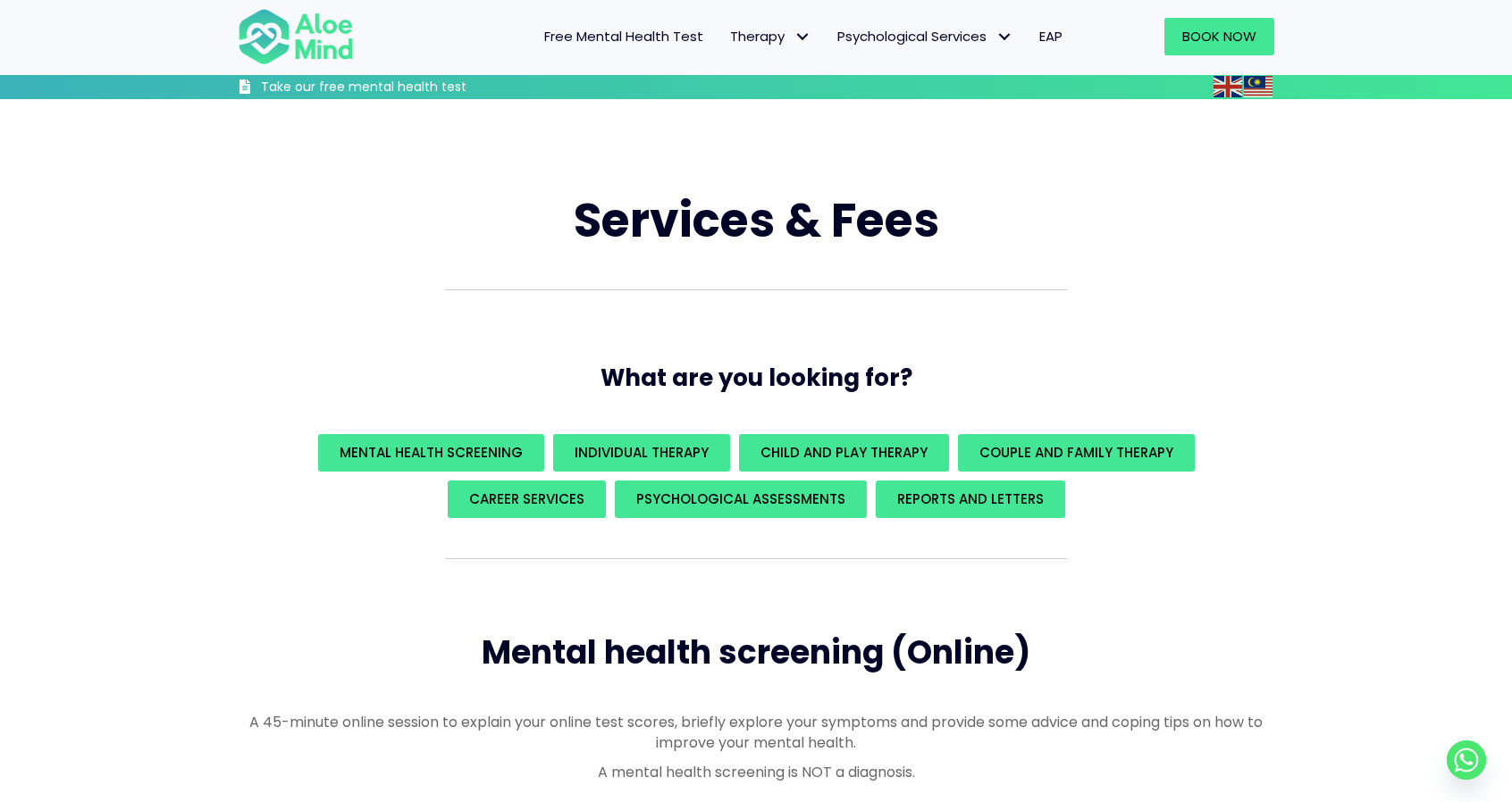 scroll, scrollTop: 904, scrollLeft: 0, axis: vertical 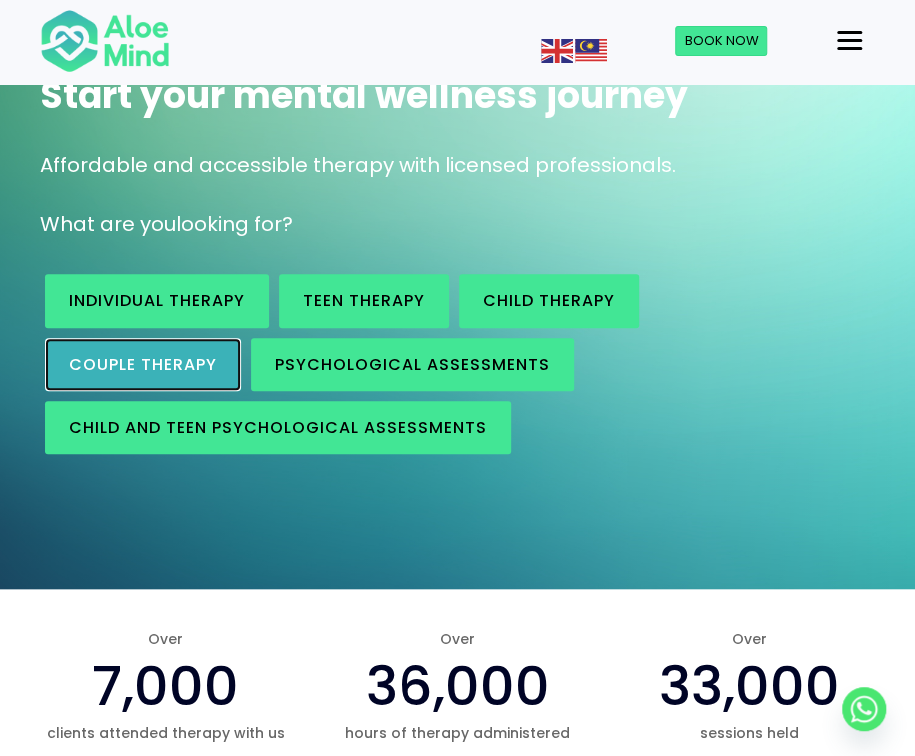 click on "Couple therapy" at bounding box center (143, 364) 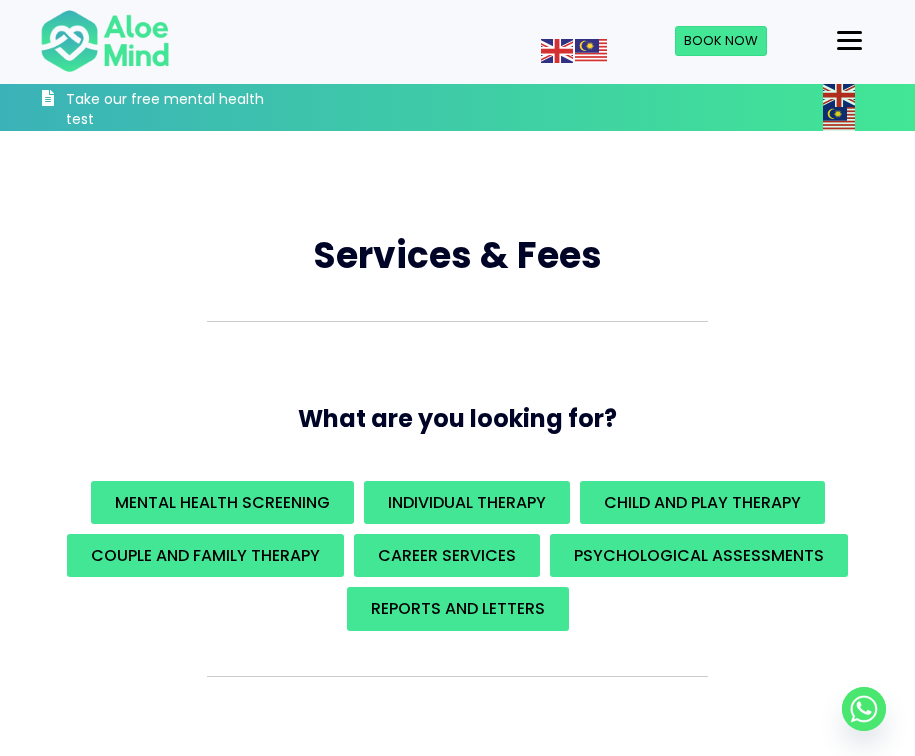 scroll, scrollTop: 1103, scrollLeft: 0, axis: vertical 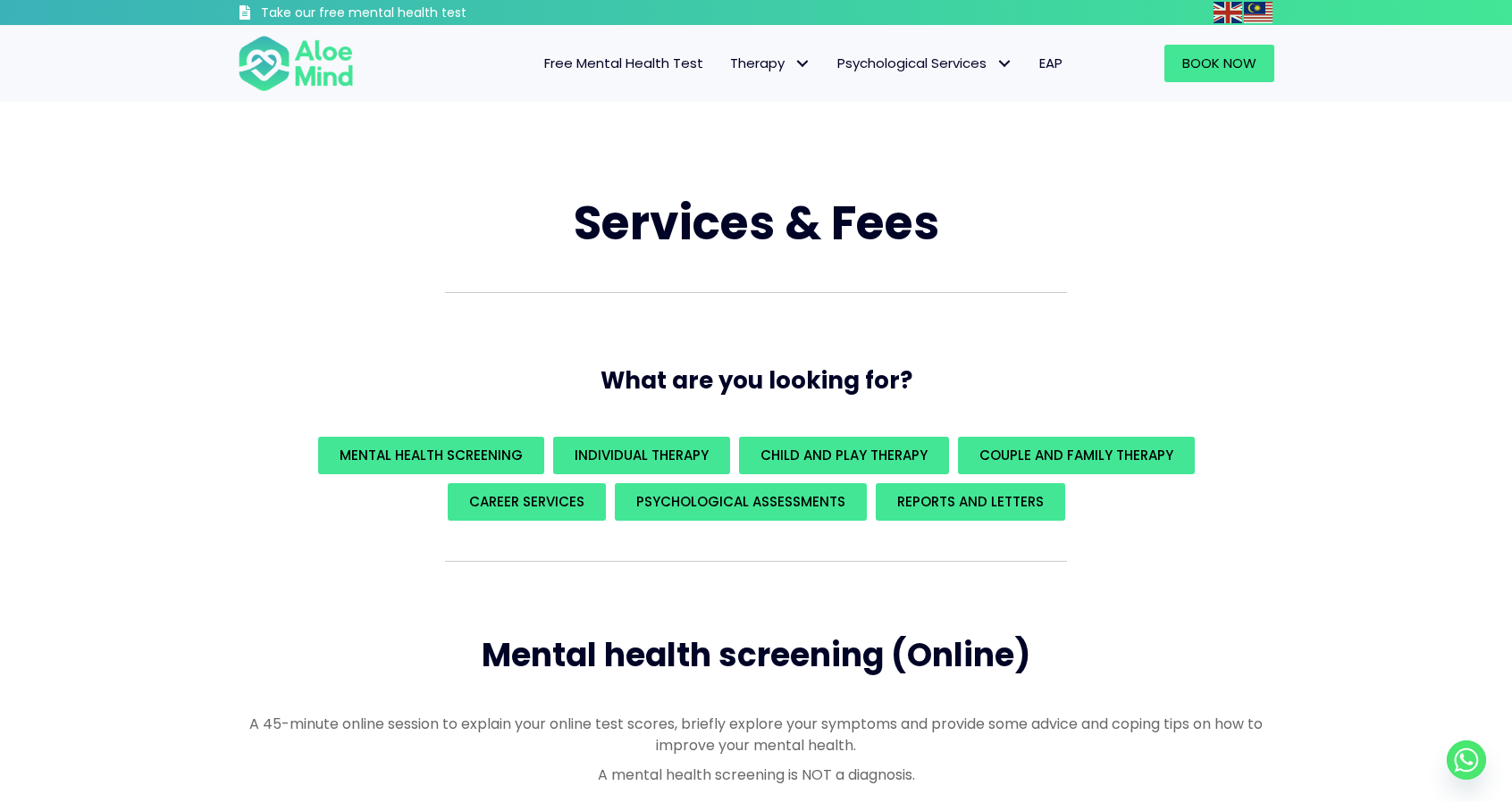 click on "Free Mental Health Test" at bounding box center (624, 63) 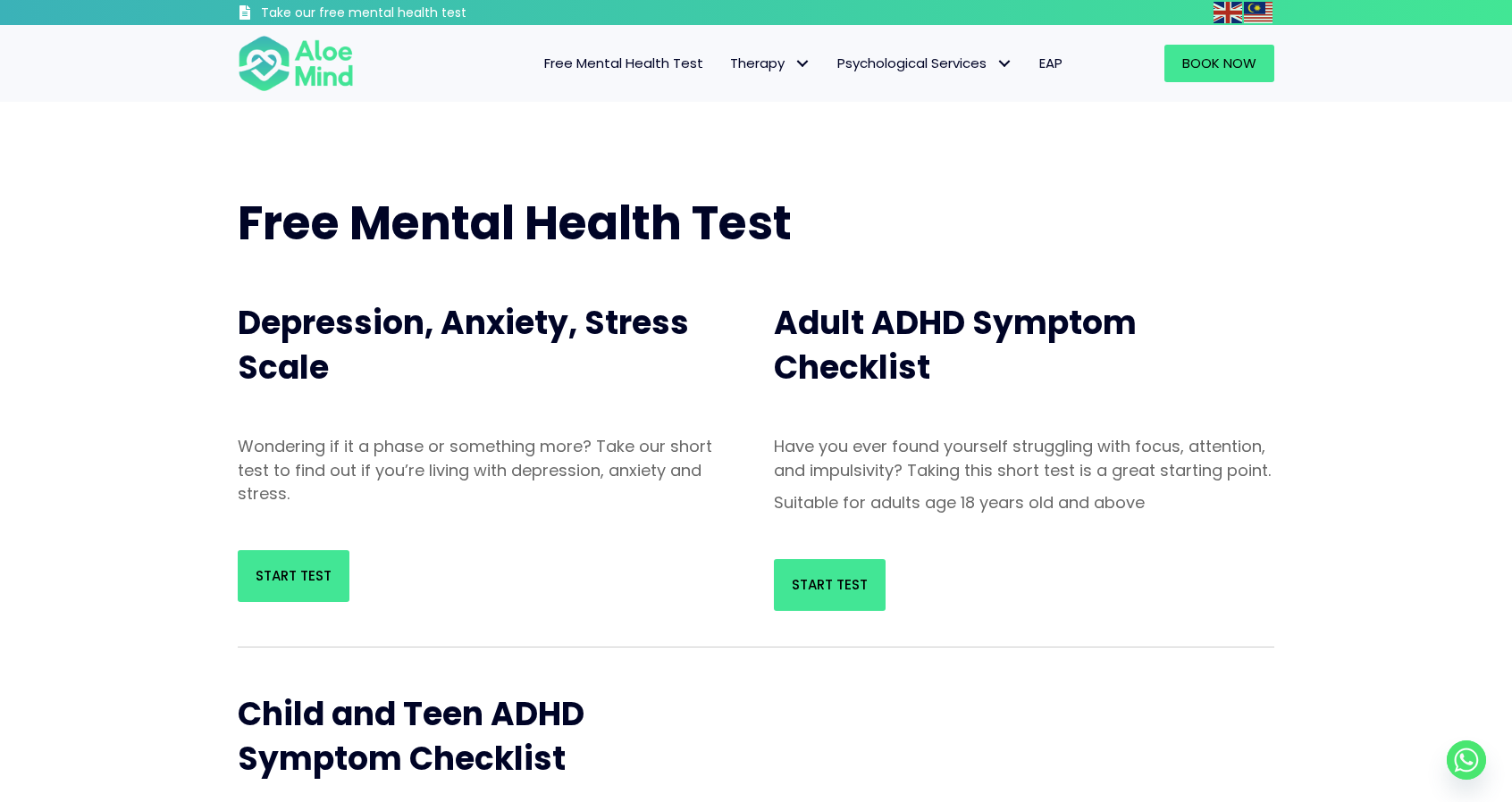 scroll, scrollTop: 0, scrollLeft: 0, axis: both 